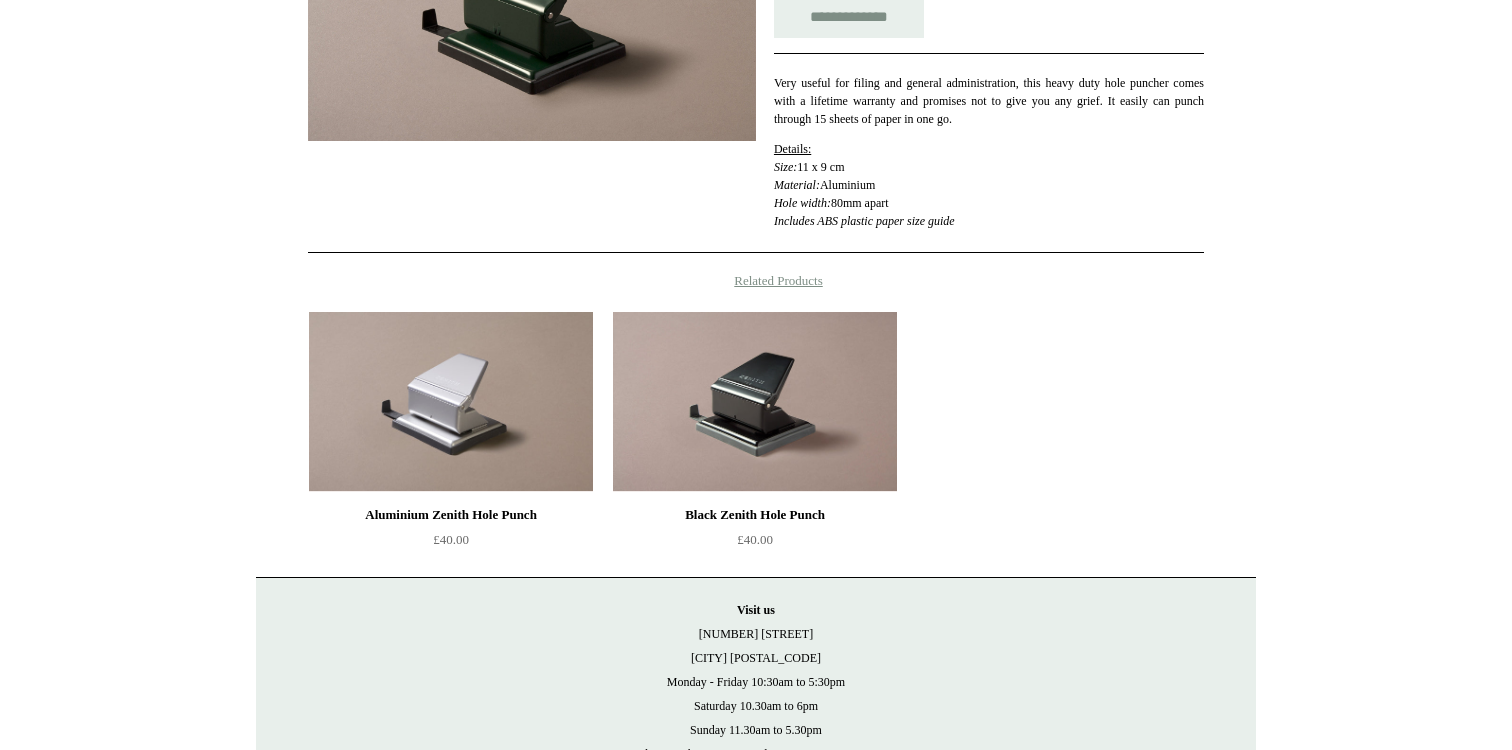 scroll, scrollTop: 482, scrollLeft: 0, axis: vertical 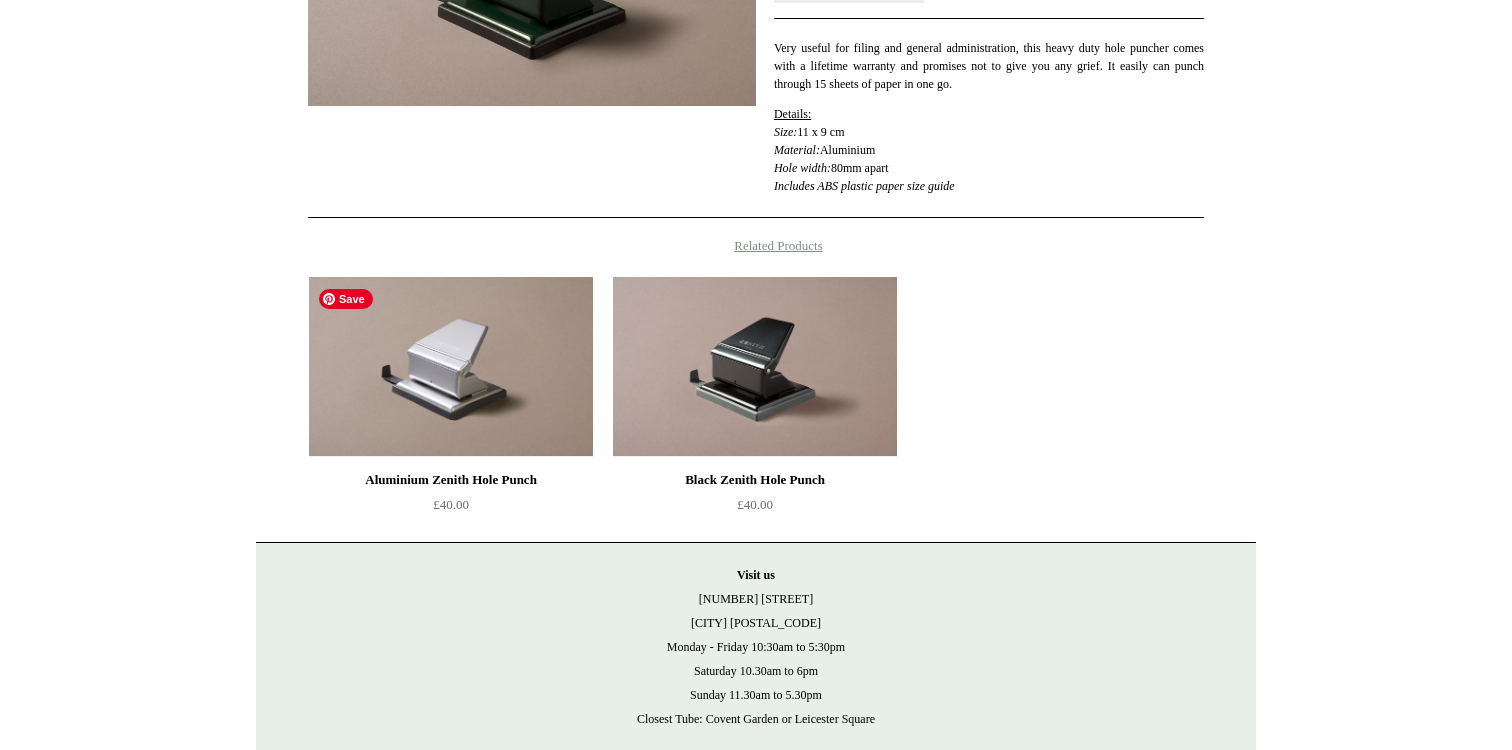click at bounding box center [451, 367] 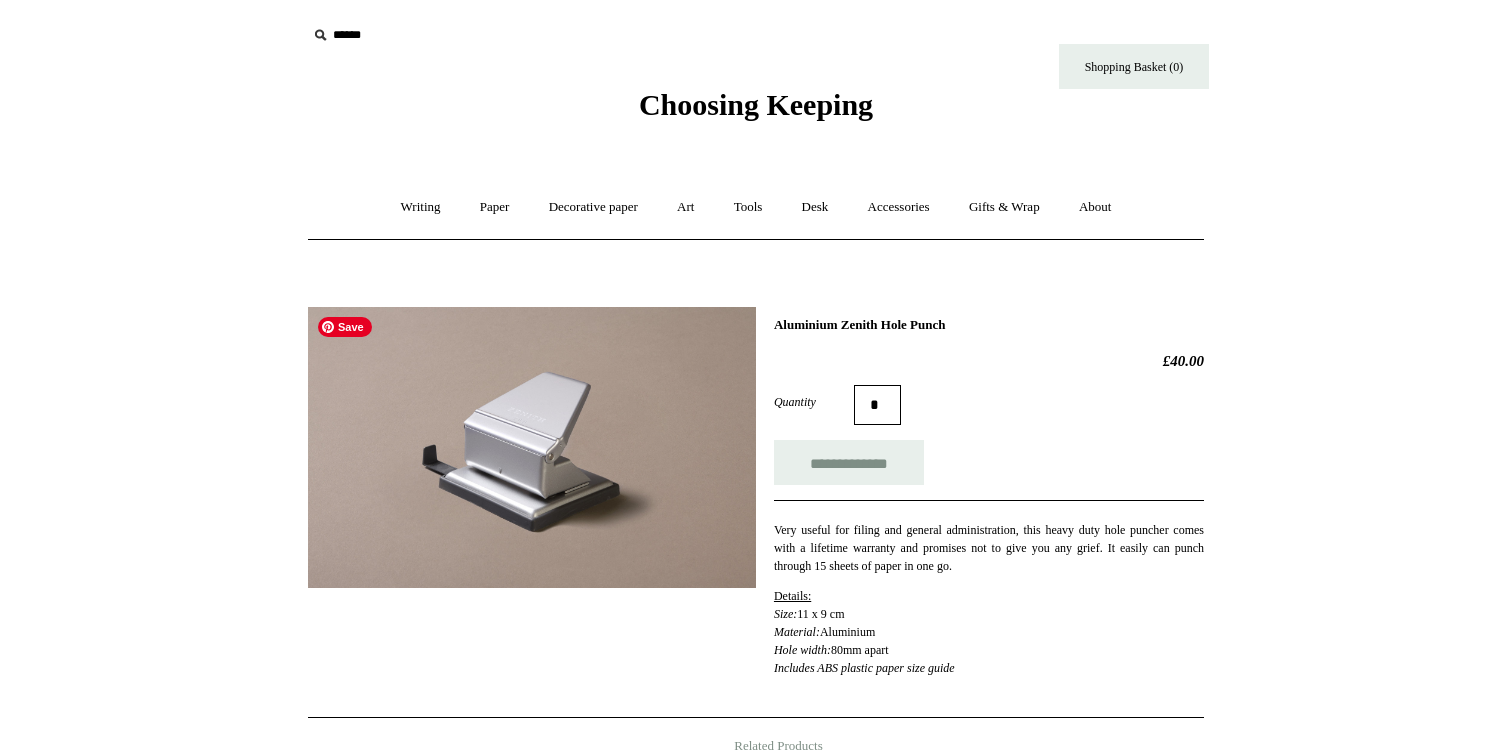 scroll, scrollTop: 0, scrollLeft: 0, axis: both 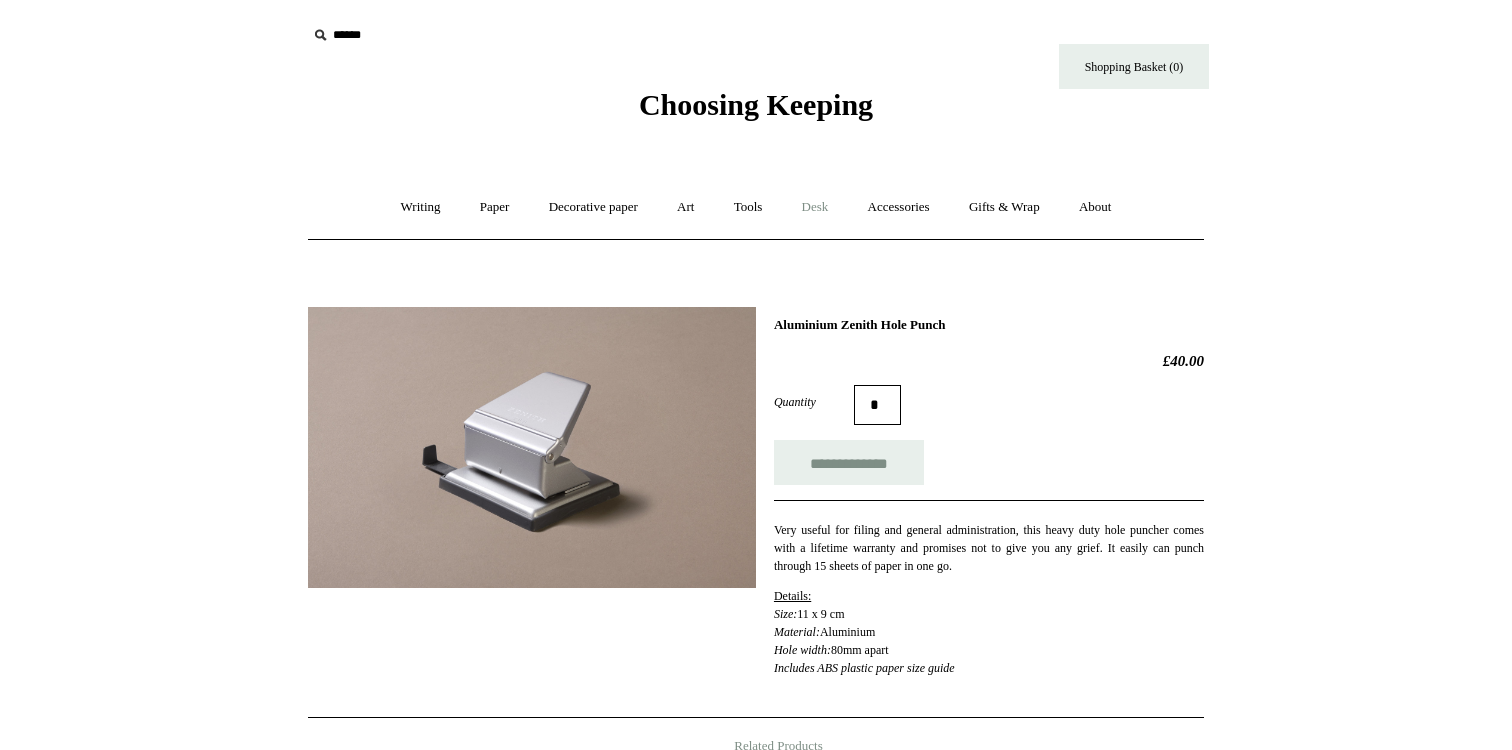 click on "Desk +" at bounding box center [815, 207] 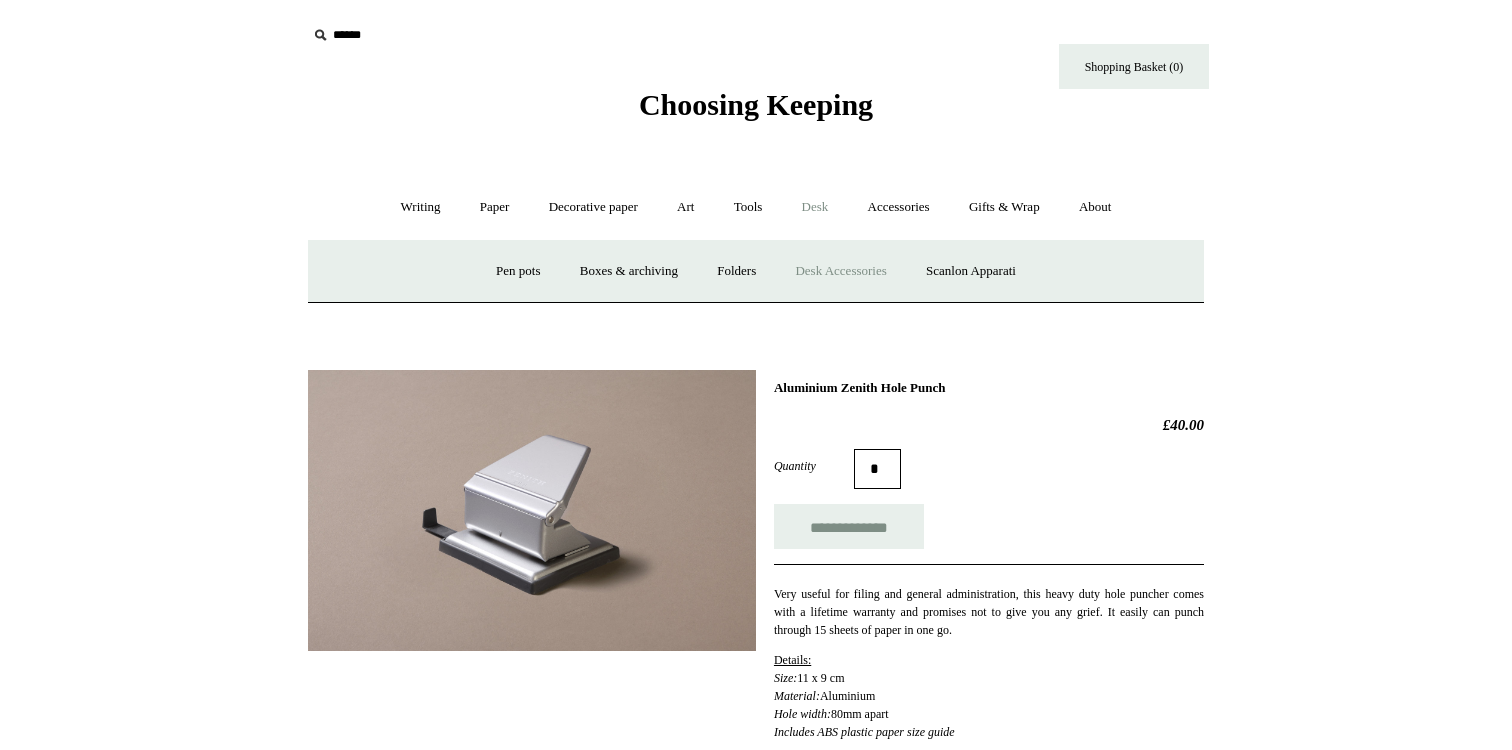 click on "Desk Accessories" at bounding box center [840, 271] 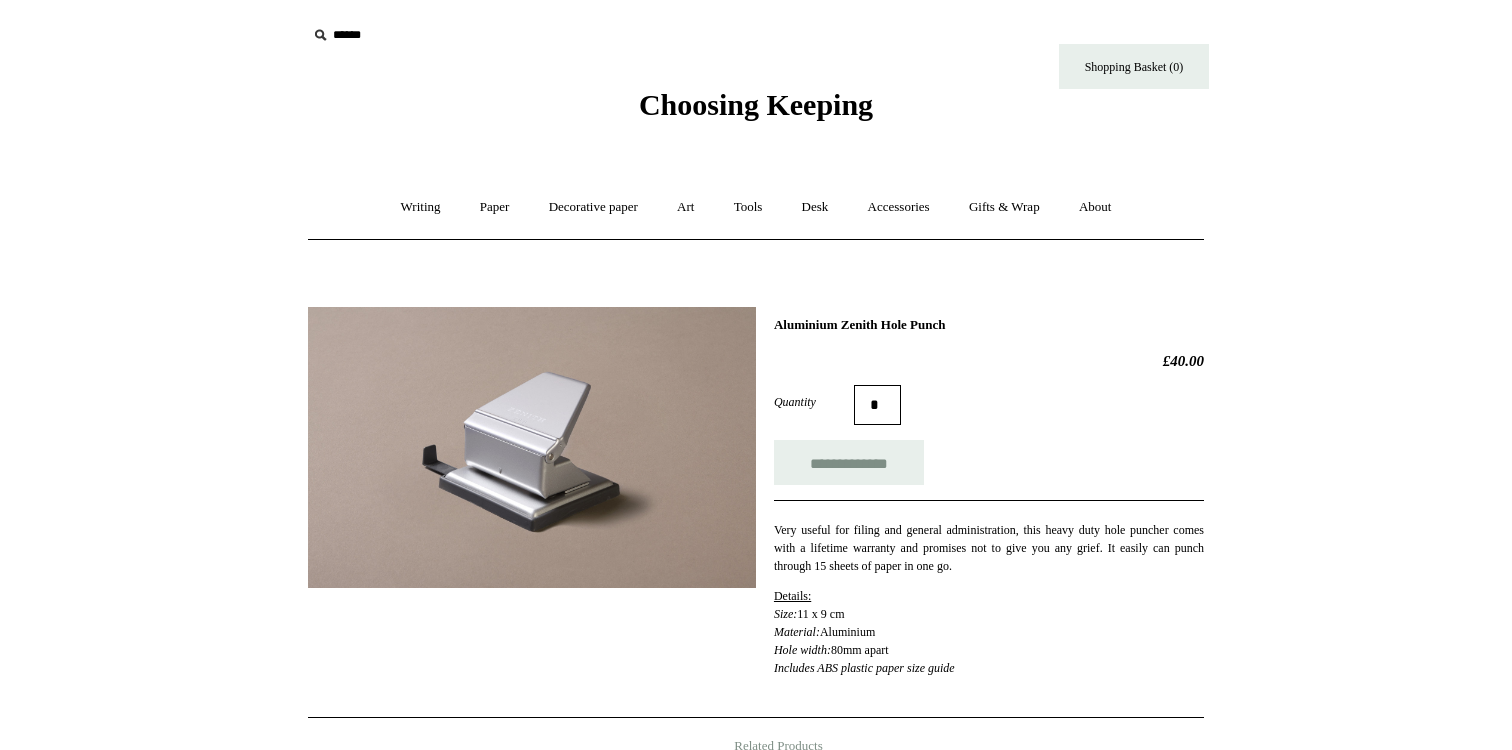 scroll, scrollTop: 0, scrollLeft: 0, axis: both 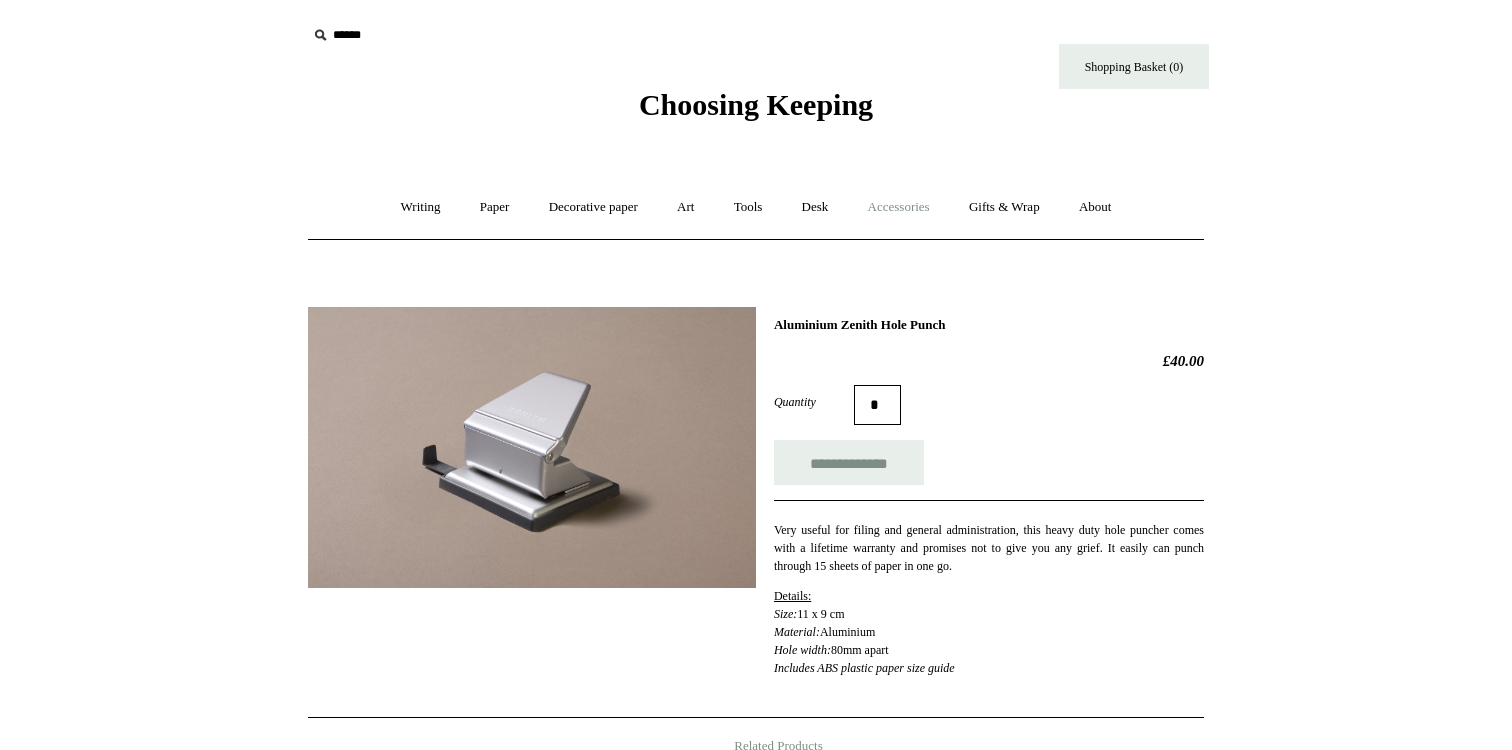 click on "Accessories +" at bounding box center [899, 207] 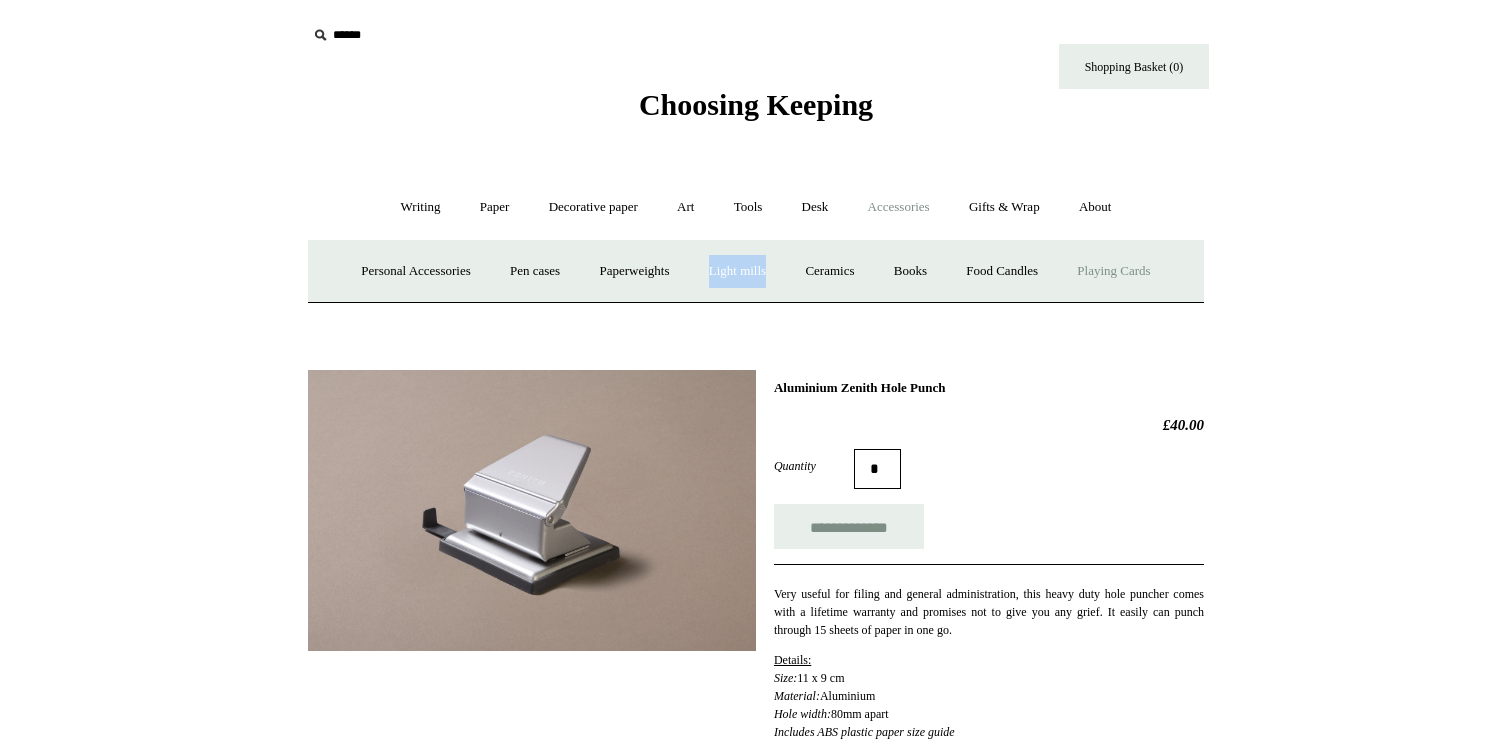 click on "Playing Cards" at bounding box center (1113, 271) 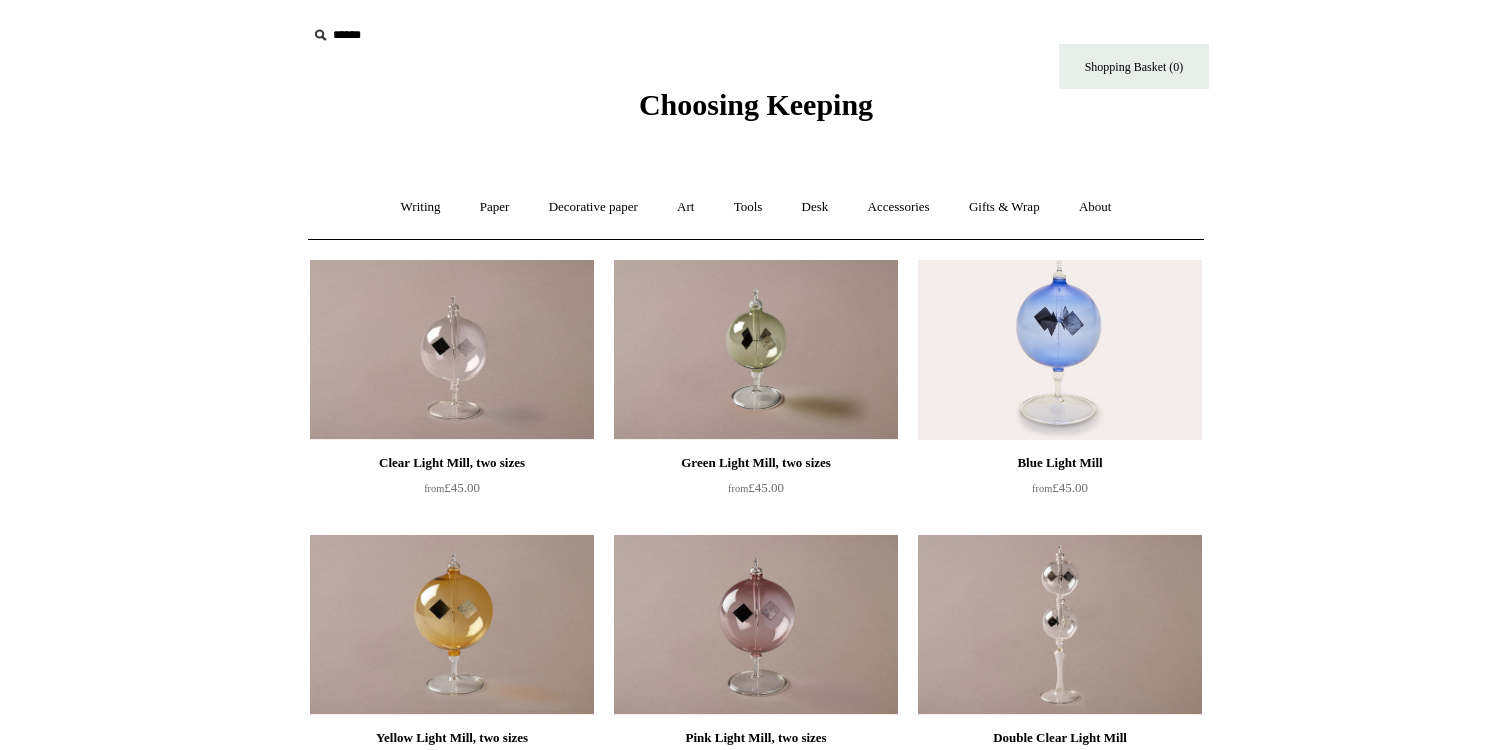 scroll, scrollTop: 2, scrollLeft: 0, axis: vertical 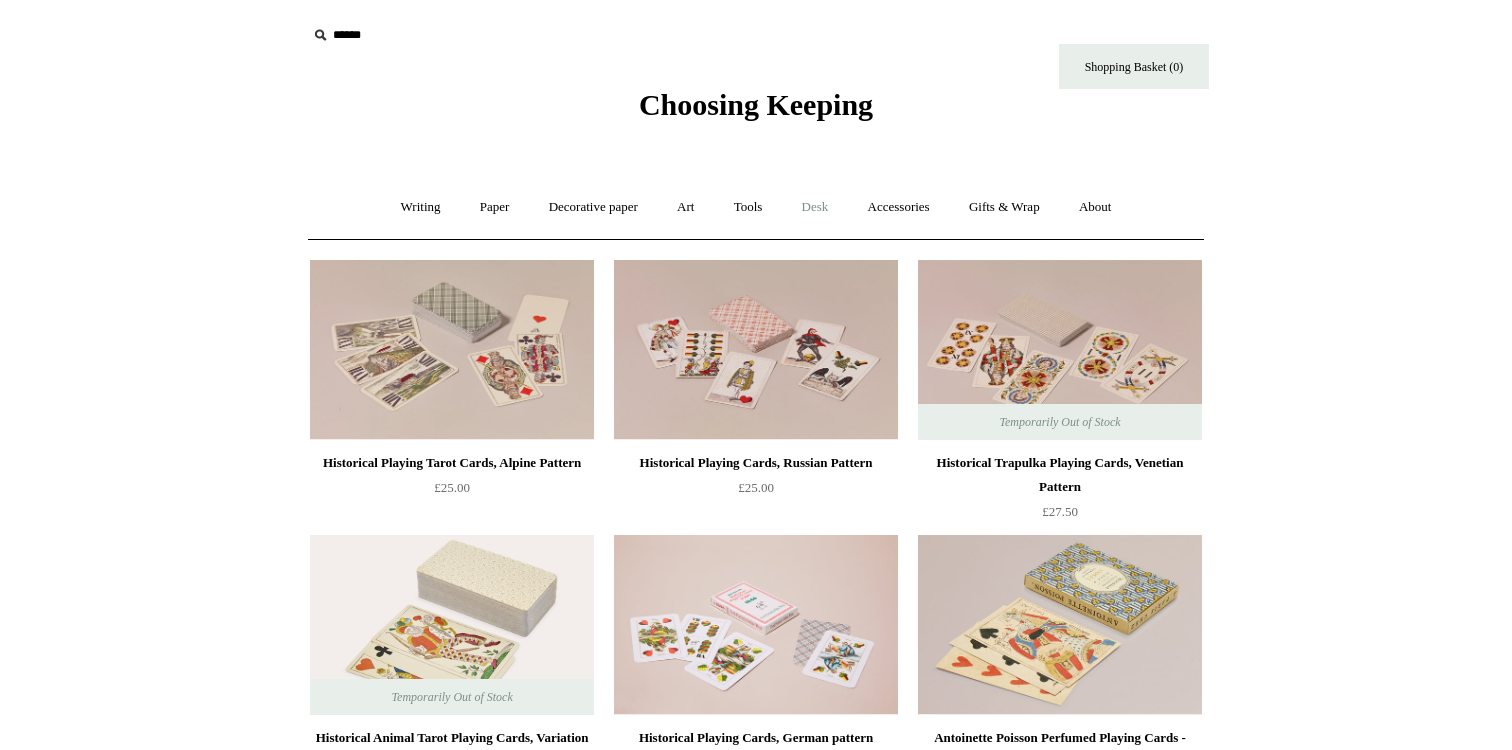 click on "Desk +" at bounding box center (815, 207) 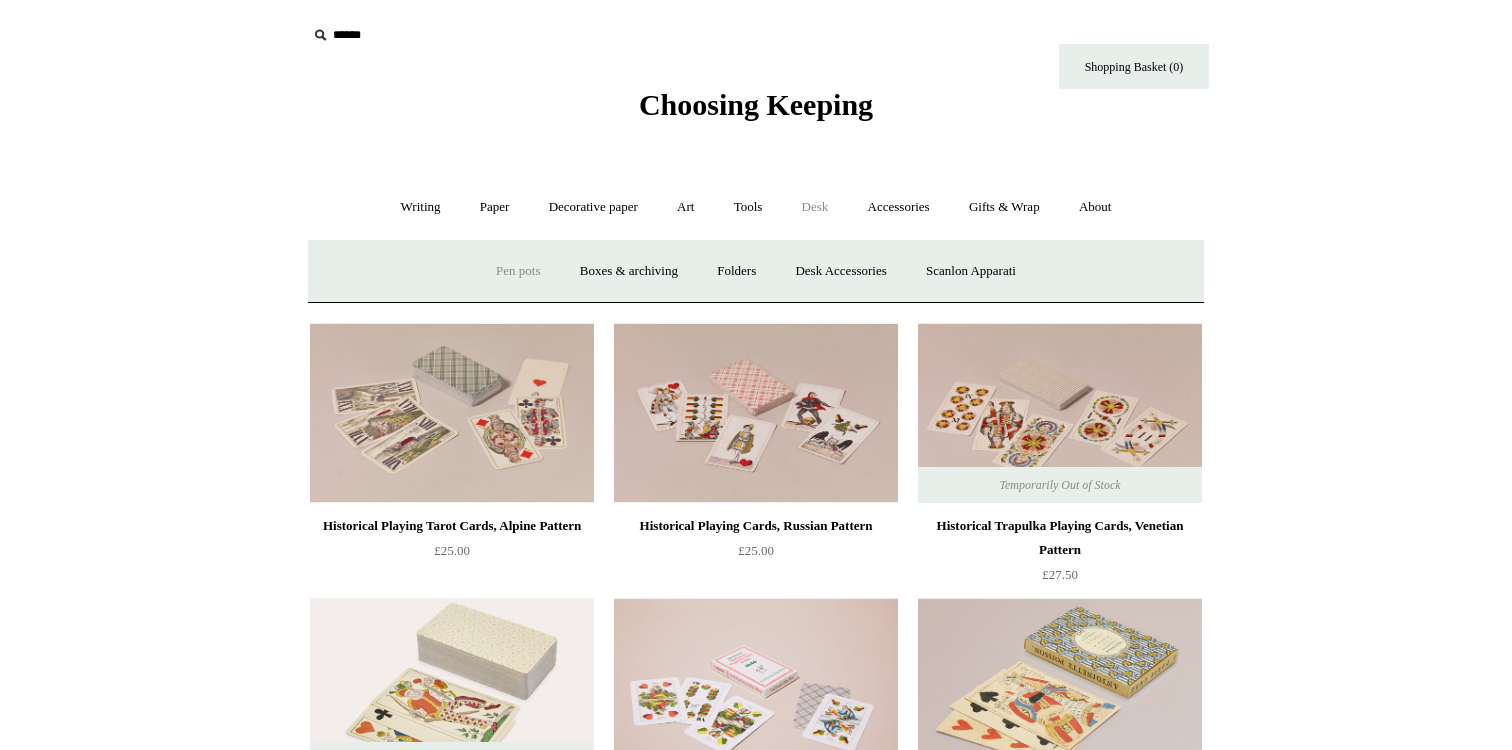 click on "Pen pots" at bounding box center [518, 271] 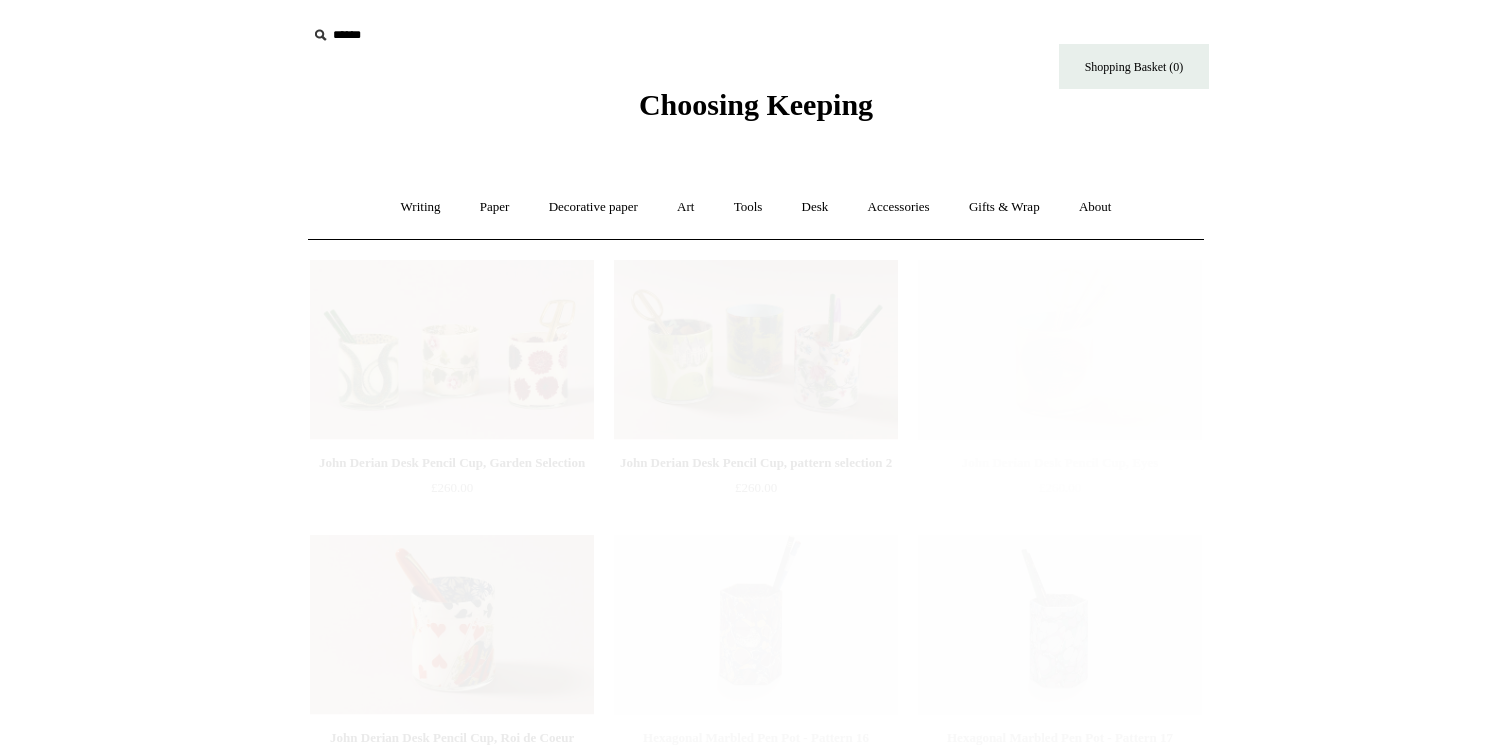 scroll, scrollTop: 0, scrollLeft: 0, axis: both 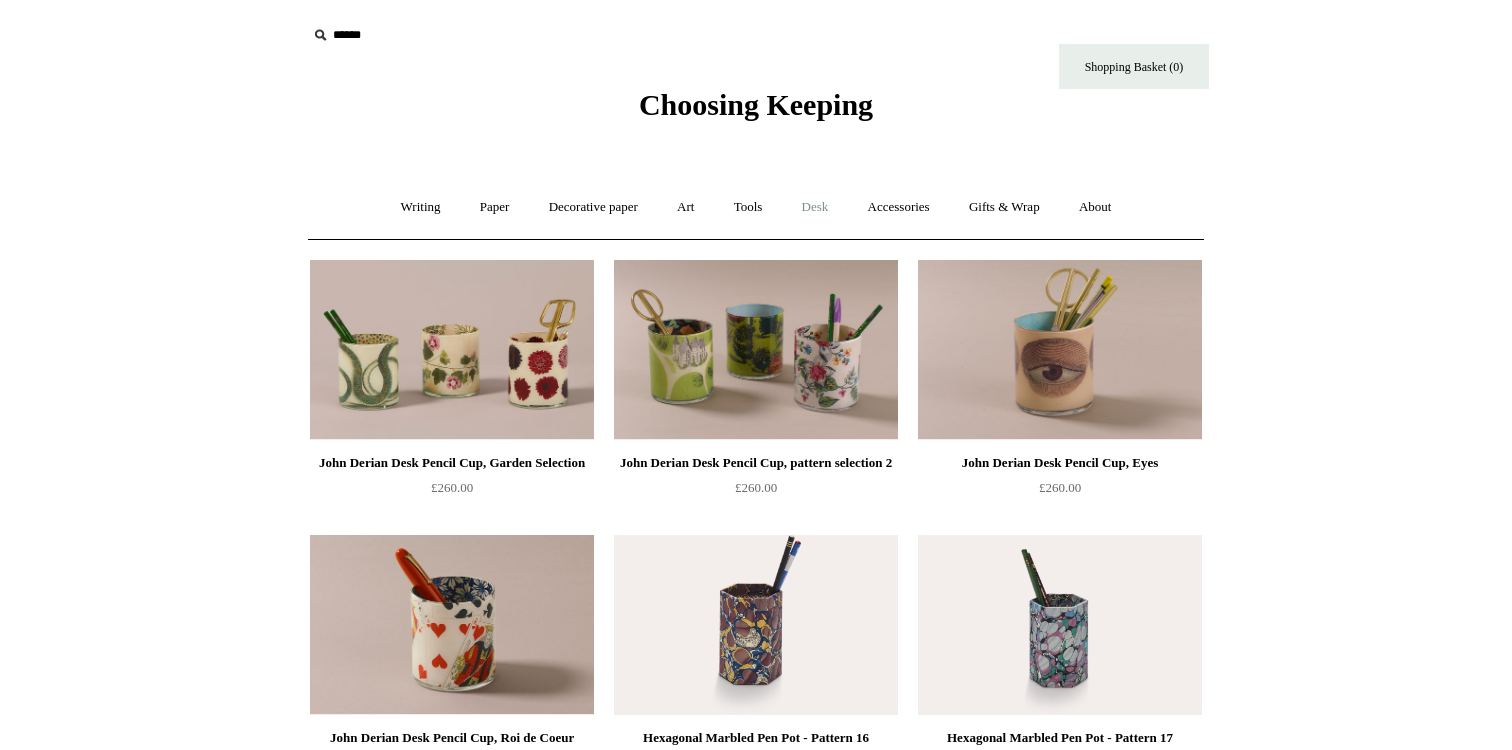 click on "Desk +" at bounding box center [815, 207] 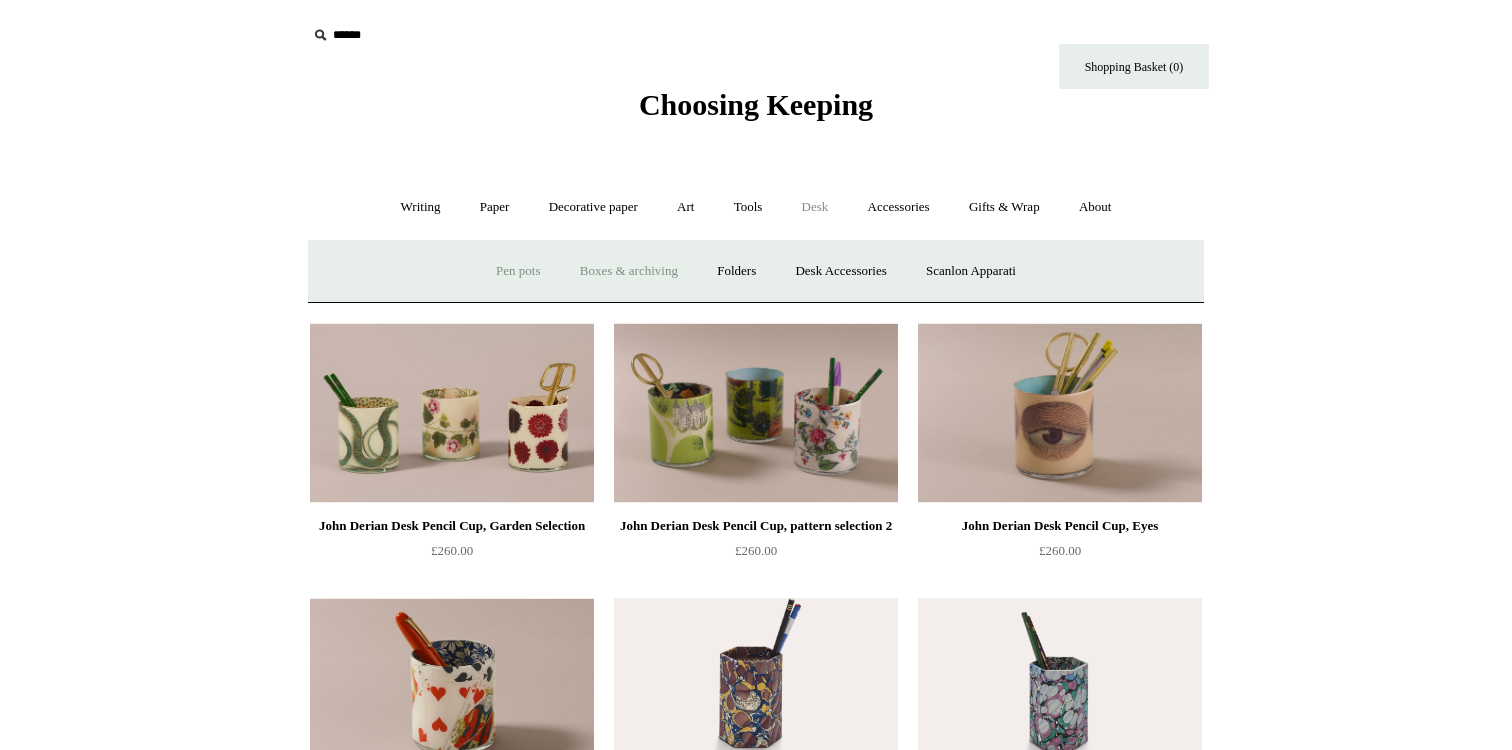 click on "Boxes & archiving" at bounding box center (629, 271) 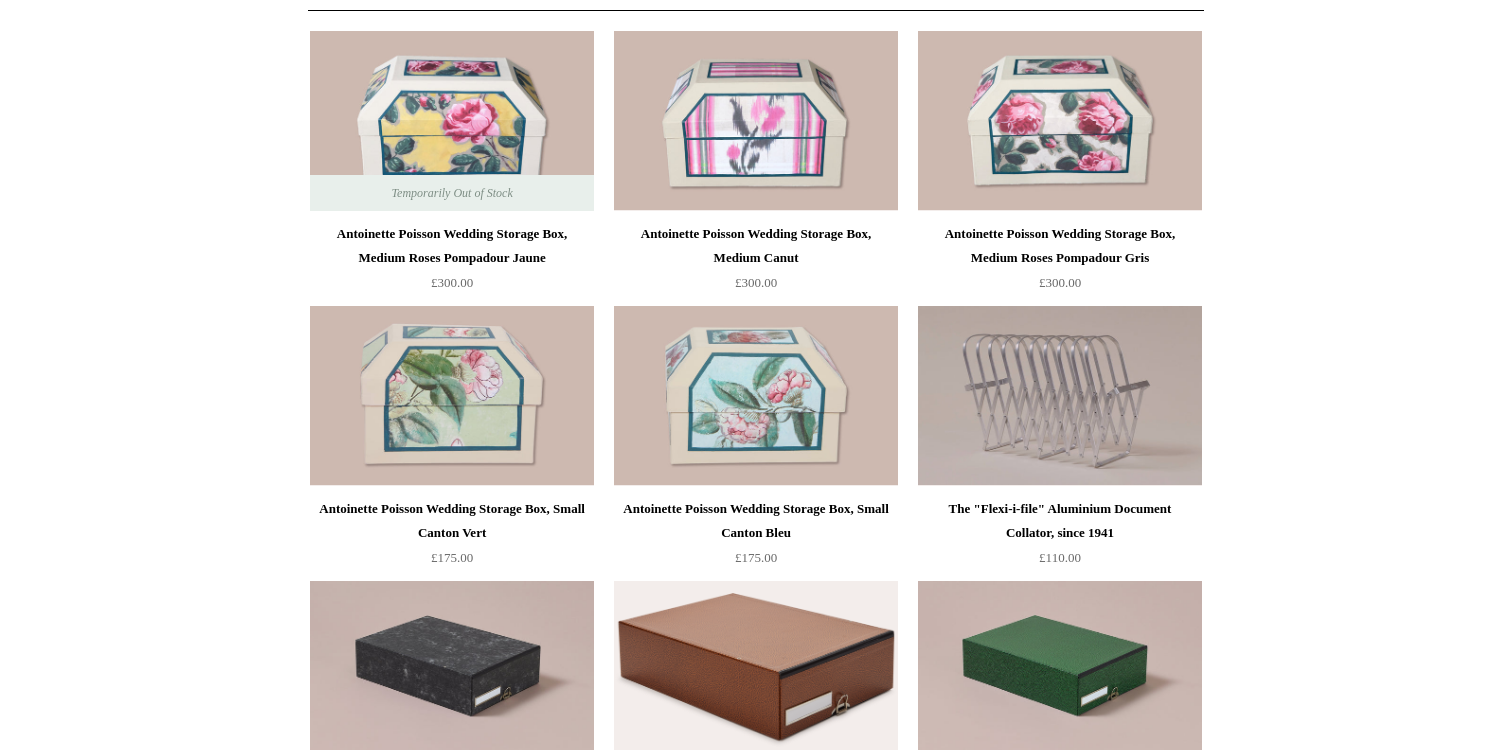 scroll, scrollTop: 0, scrollLeft: 0, axis: both 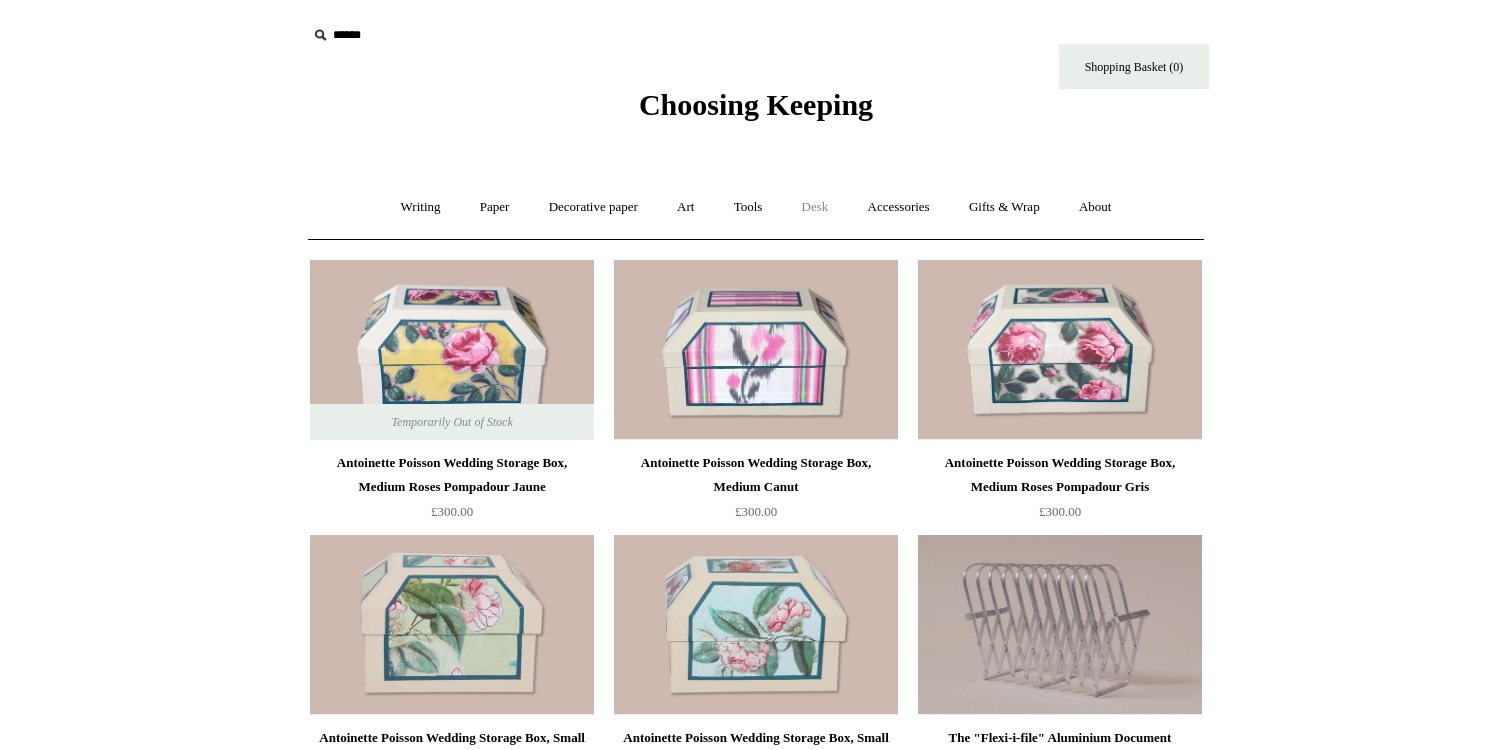 click on "Desk +" at bounding box center (815, 207) 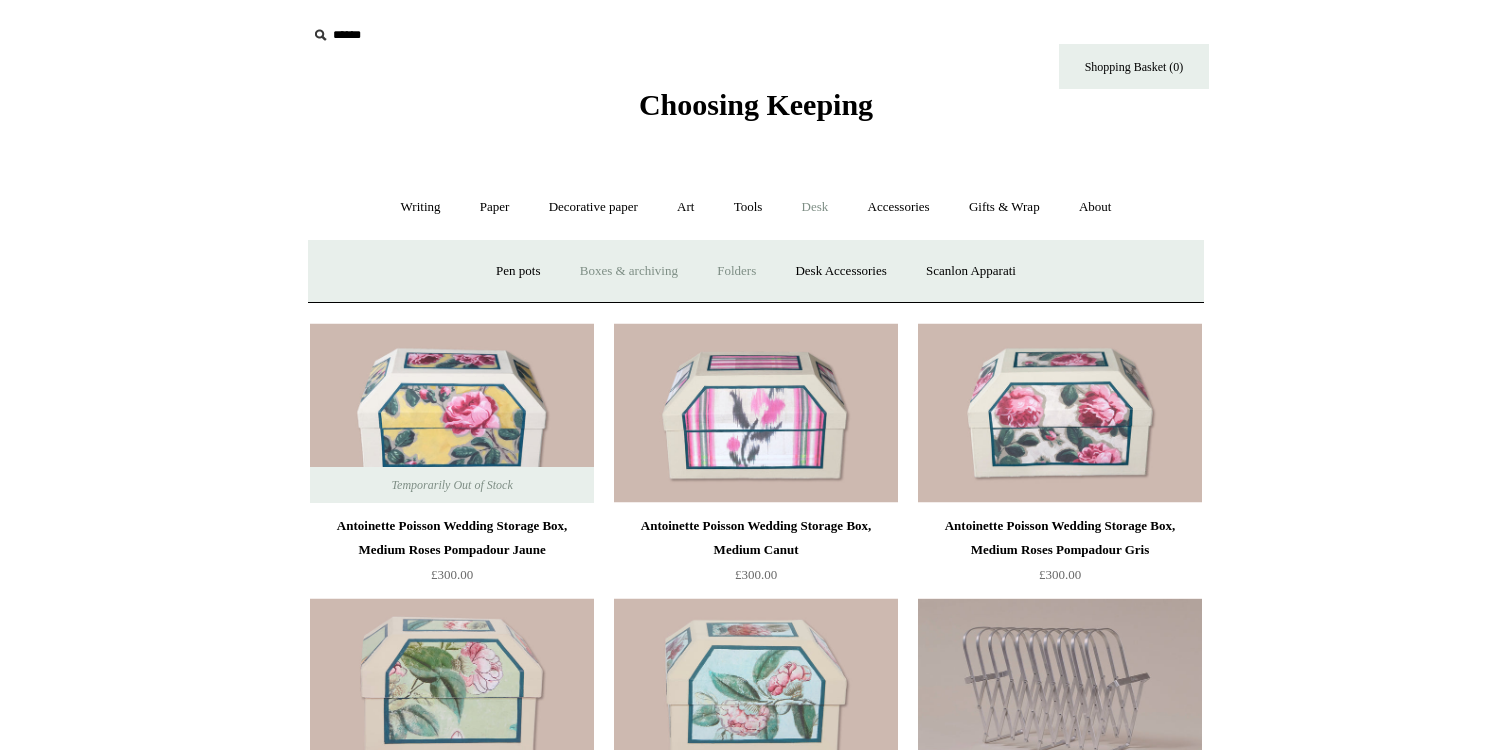 click on "Folders" at bounding box center [736, 271] 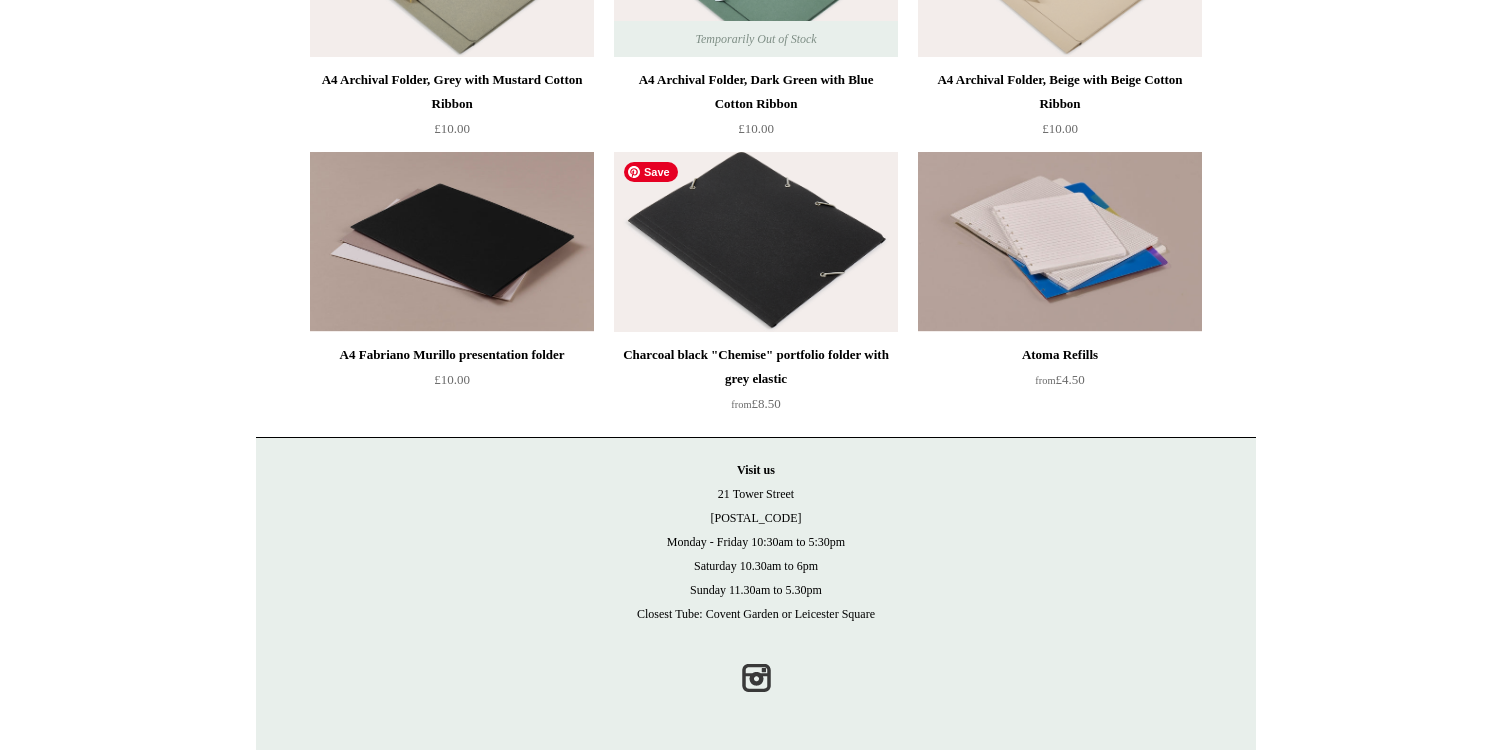 scroll, scrollTop: 0, scrollLeft: 0, axis: both 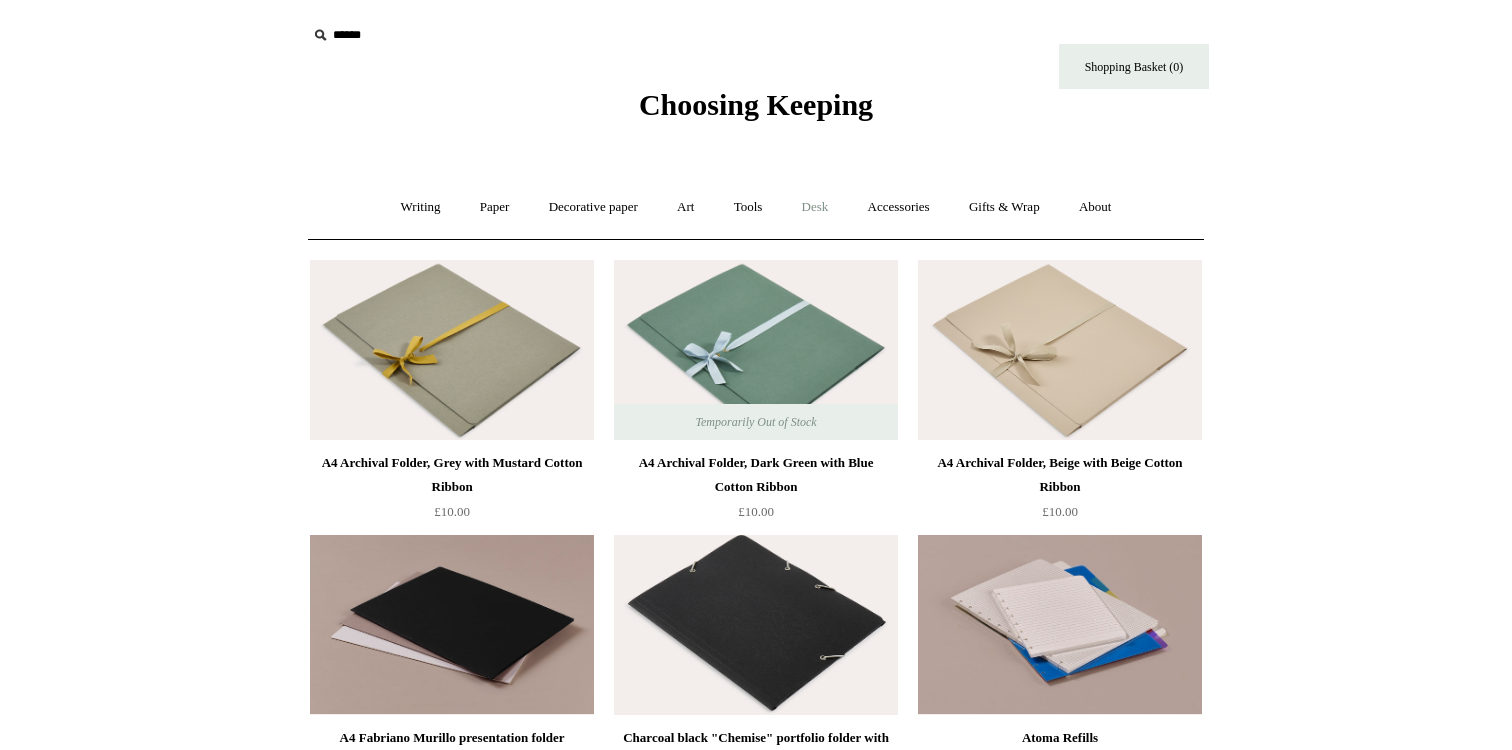 click on "Desk +" at bounding box center (815, 207) 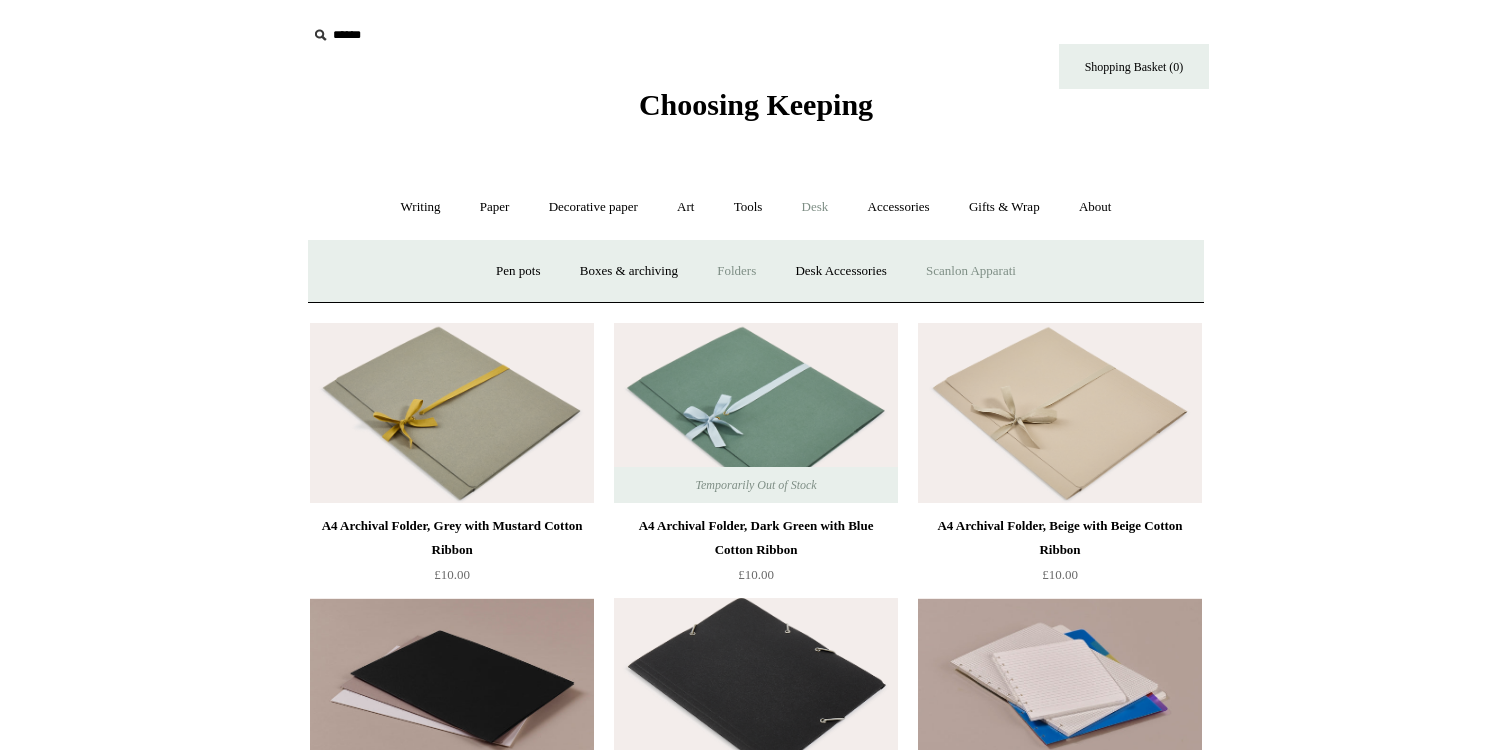 click on "Scanlon Apparati" at bounding box center (971, 271) 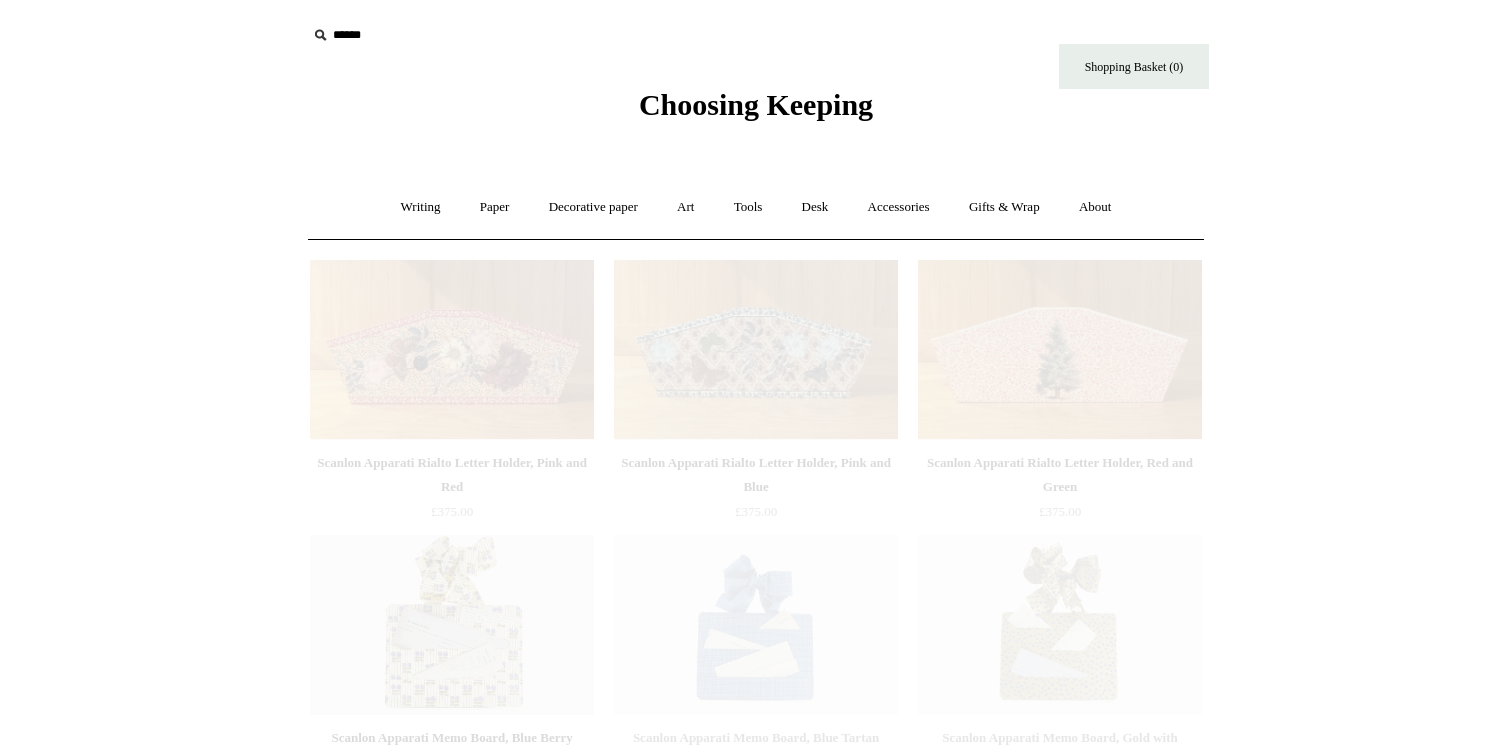 scroll, scrollTop: 0, scrollLeft: 0, axis: both 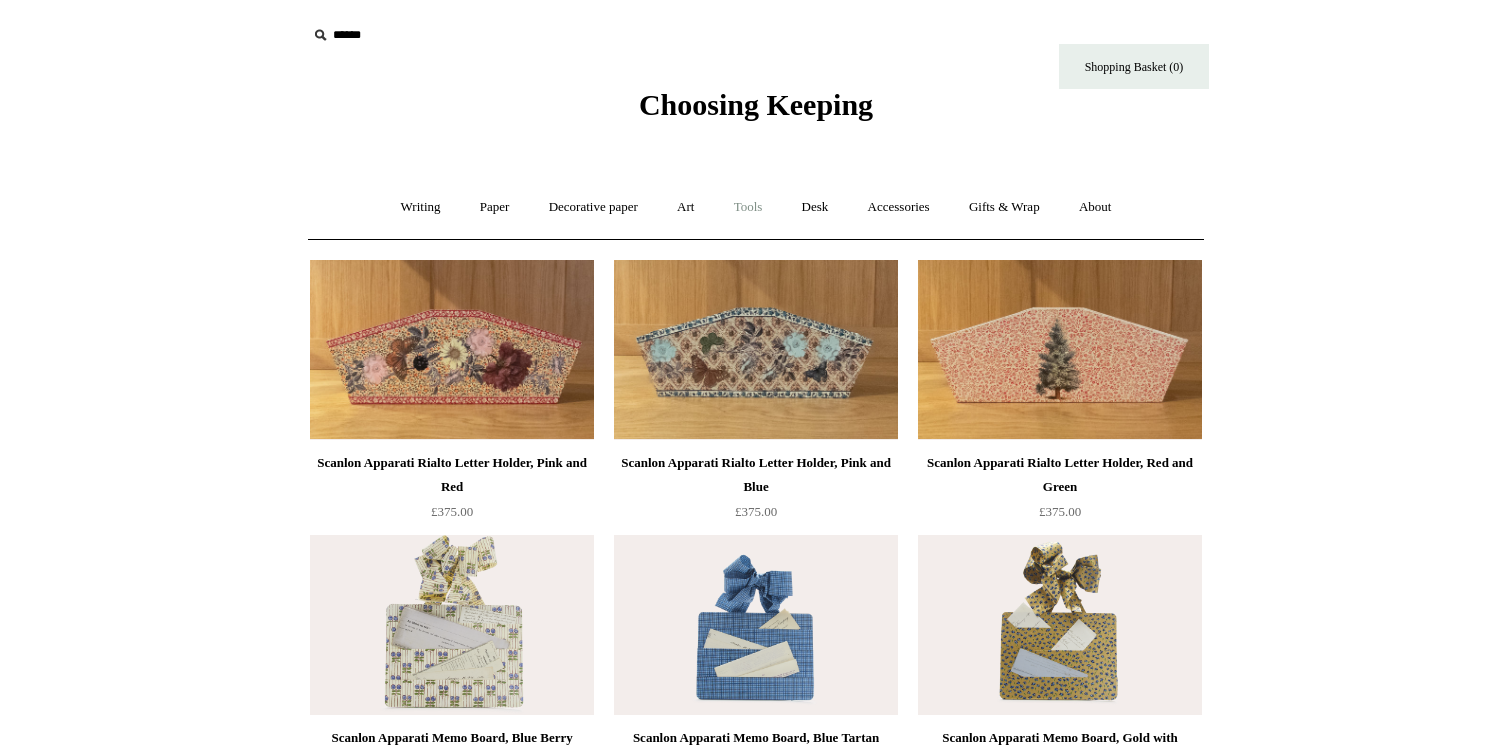click on "Tools +" at bounding box center [748, 207] 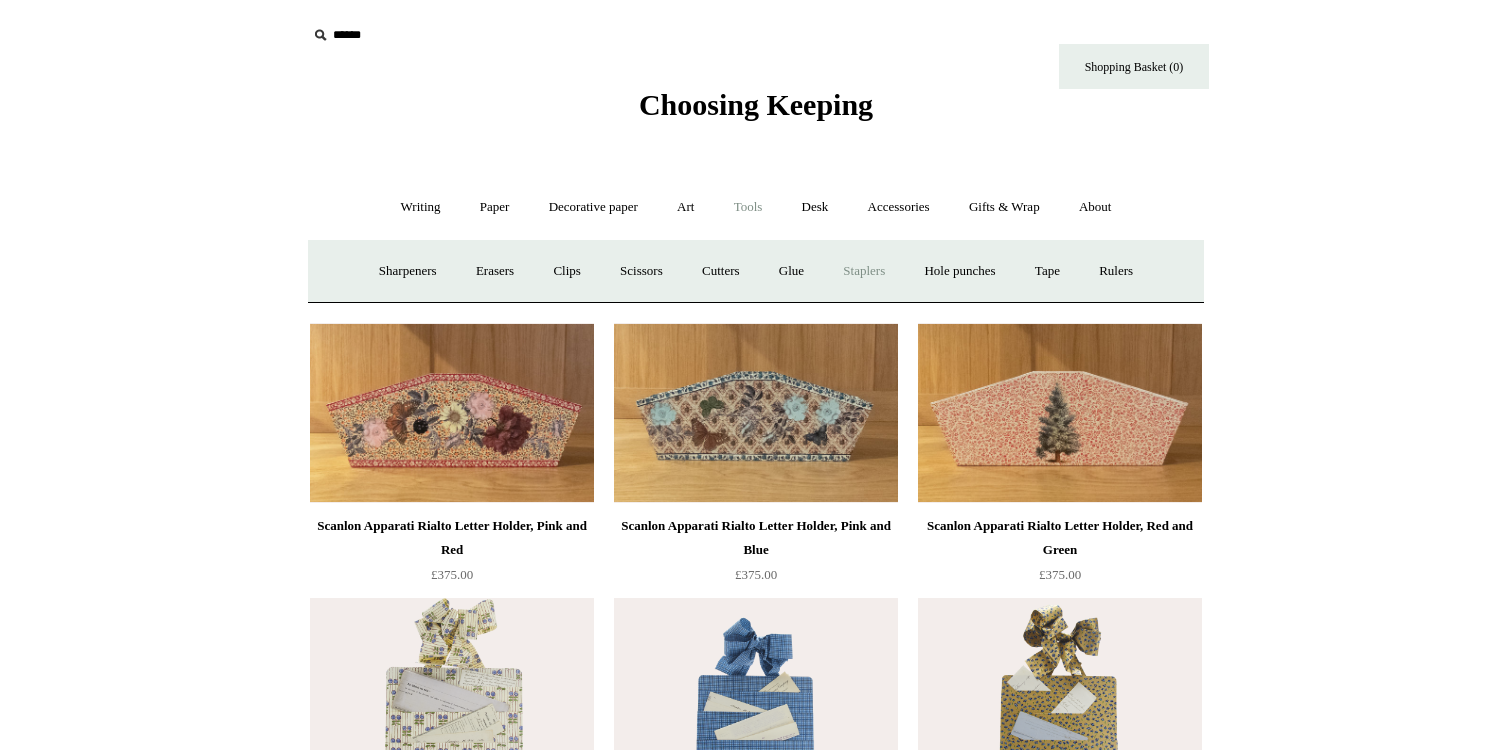 click on "Staplers +" at bounding box center [864, 271] 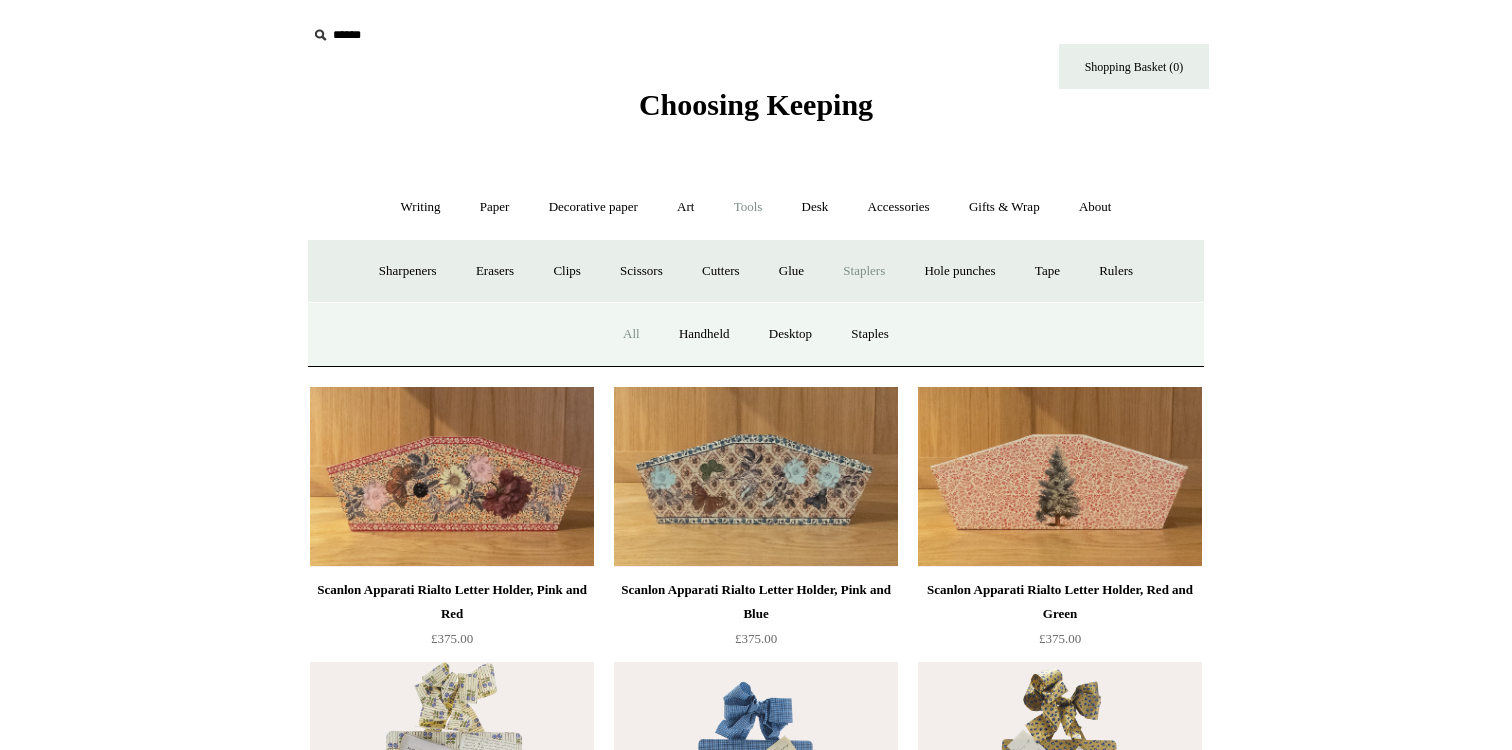 click on "All" at bounding box center [631, 334] 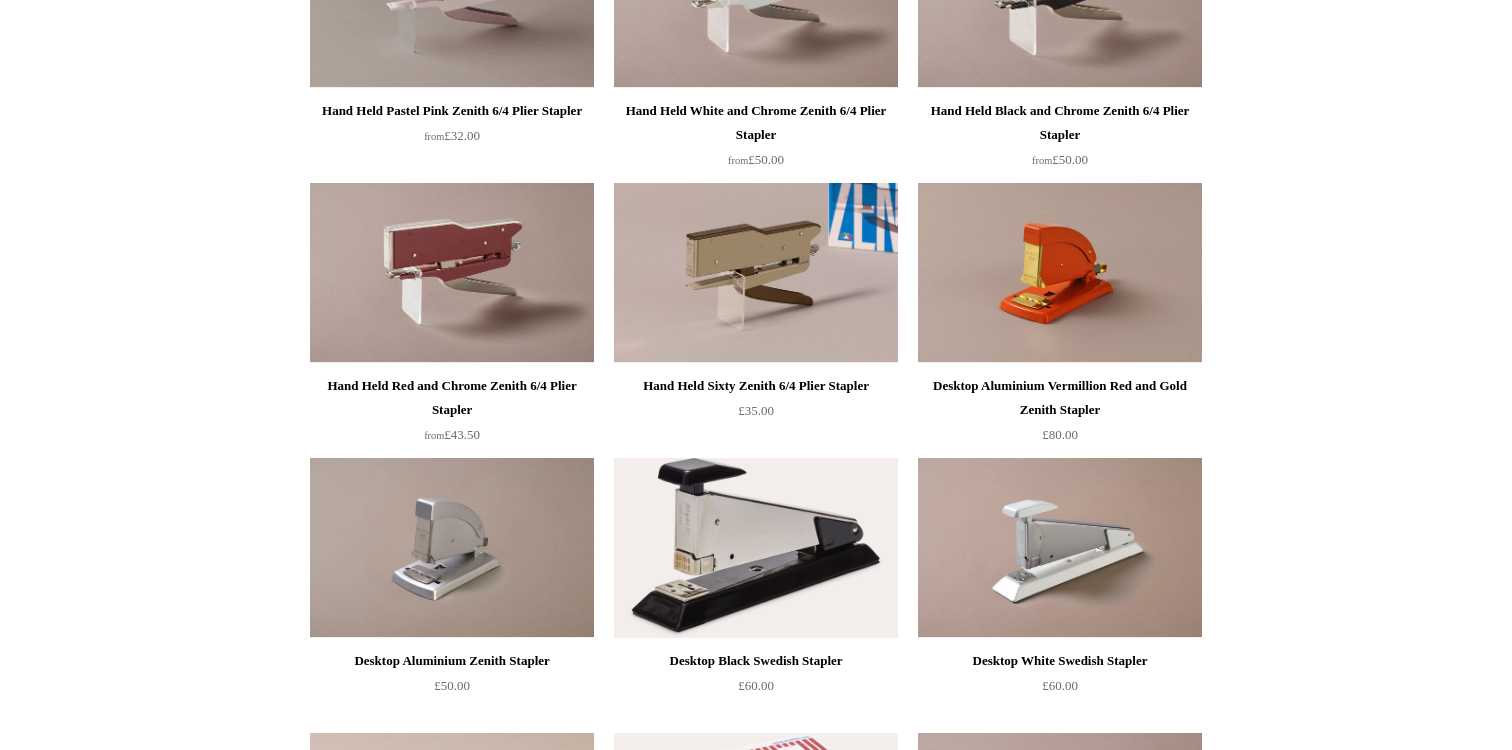 scroll, scrollTop: 904, scrollLeft: 0, axis: vertical 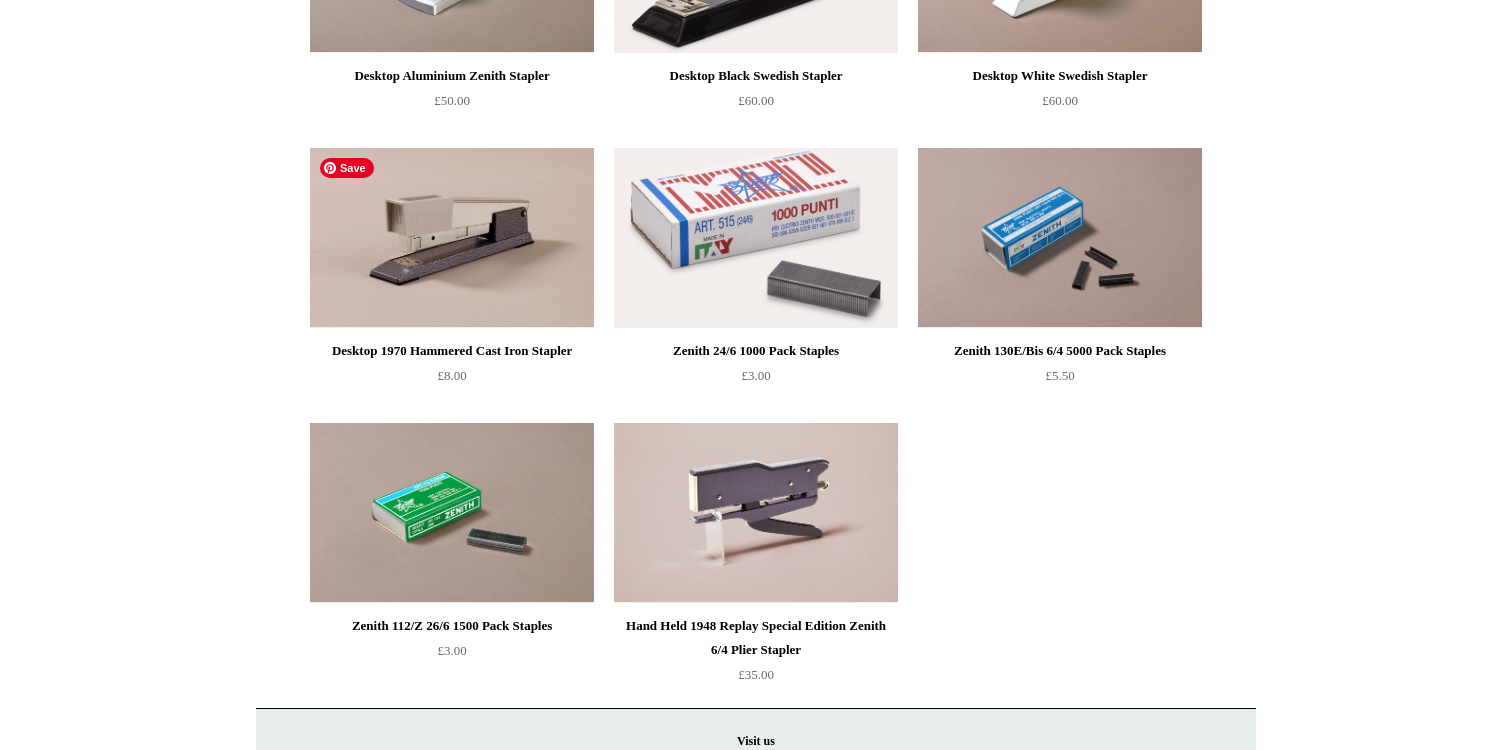 click at bounding box center (452, 238) 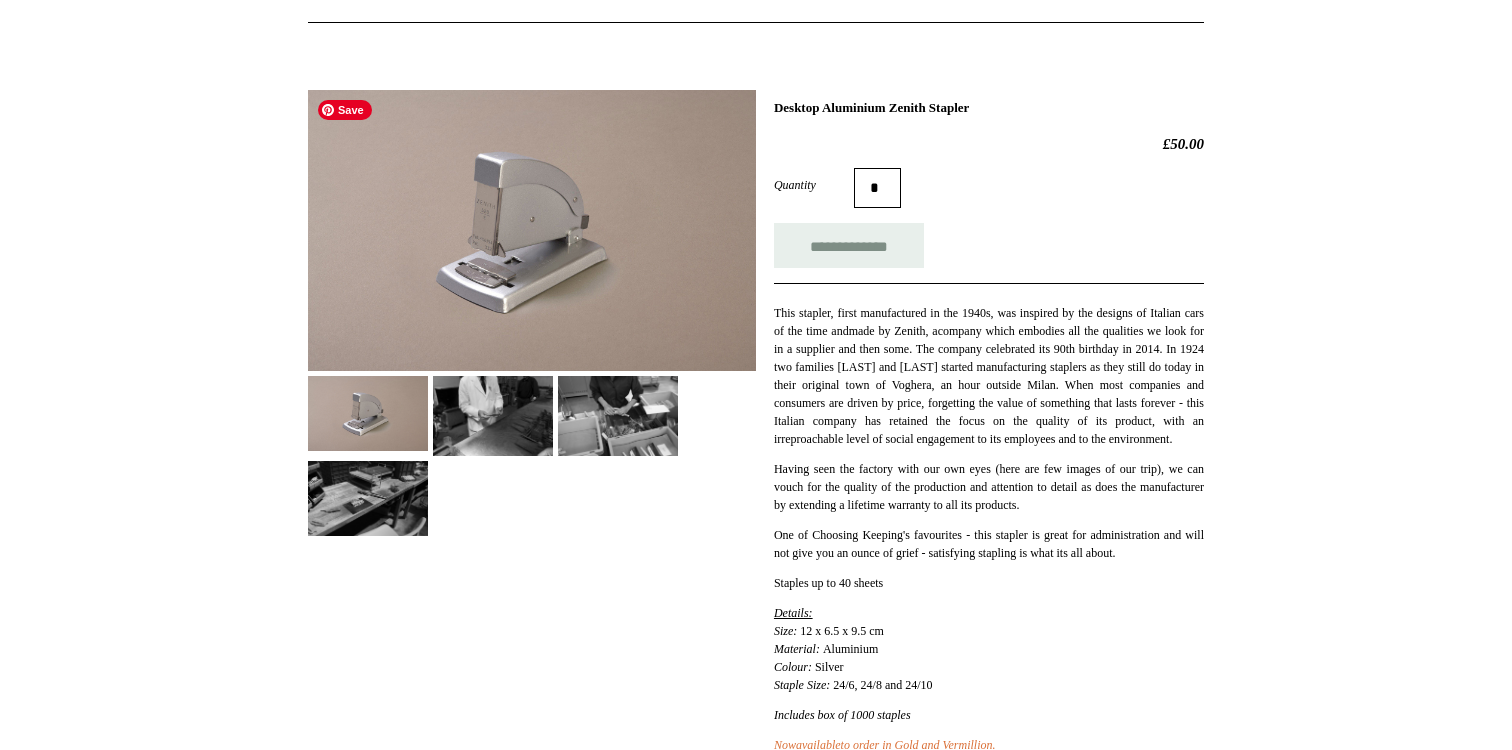 scroll, scrollTop: 222, scrollLeft: 0, axis: vertical 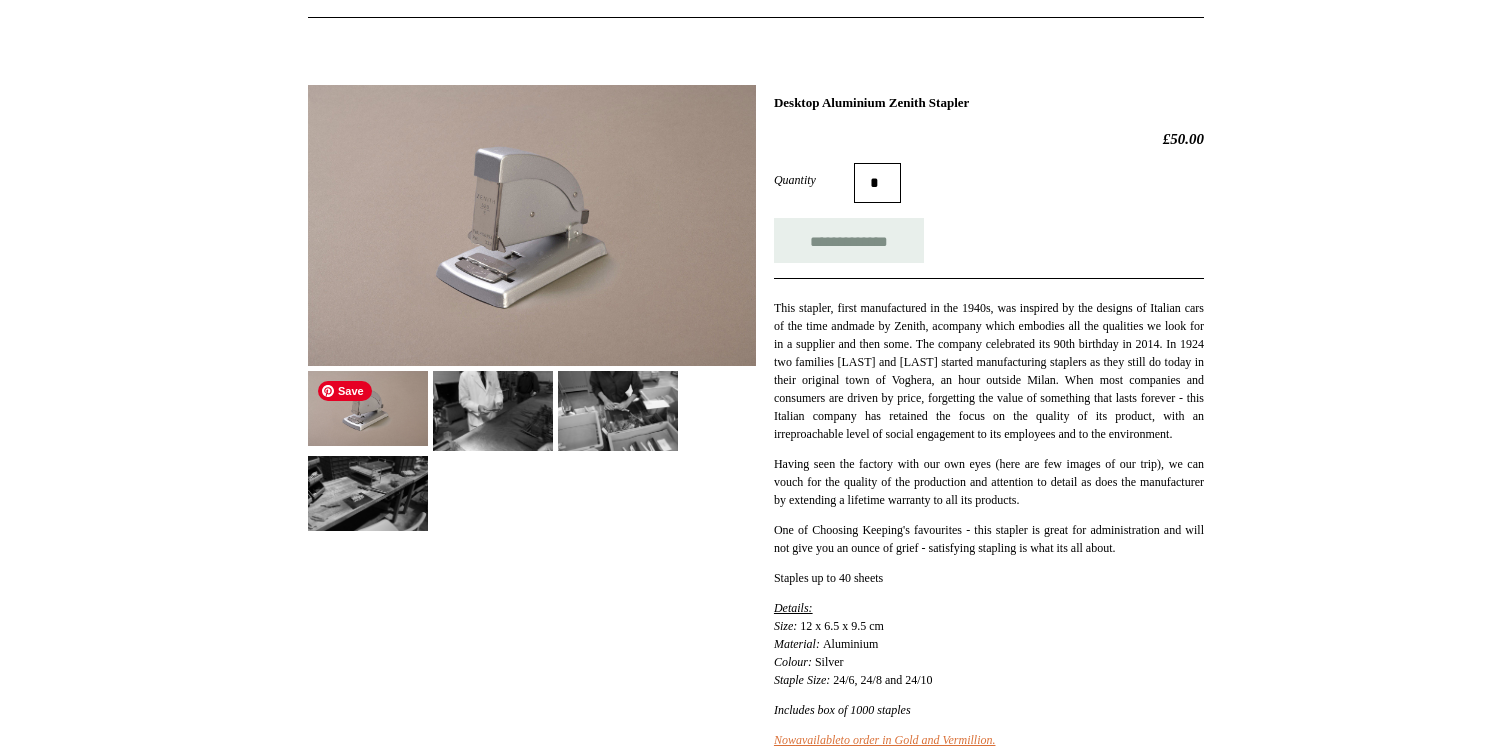 click at bounding box center (368, 408) 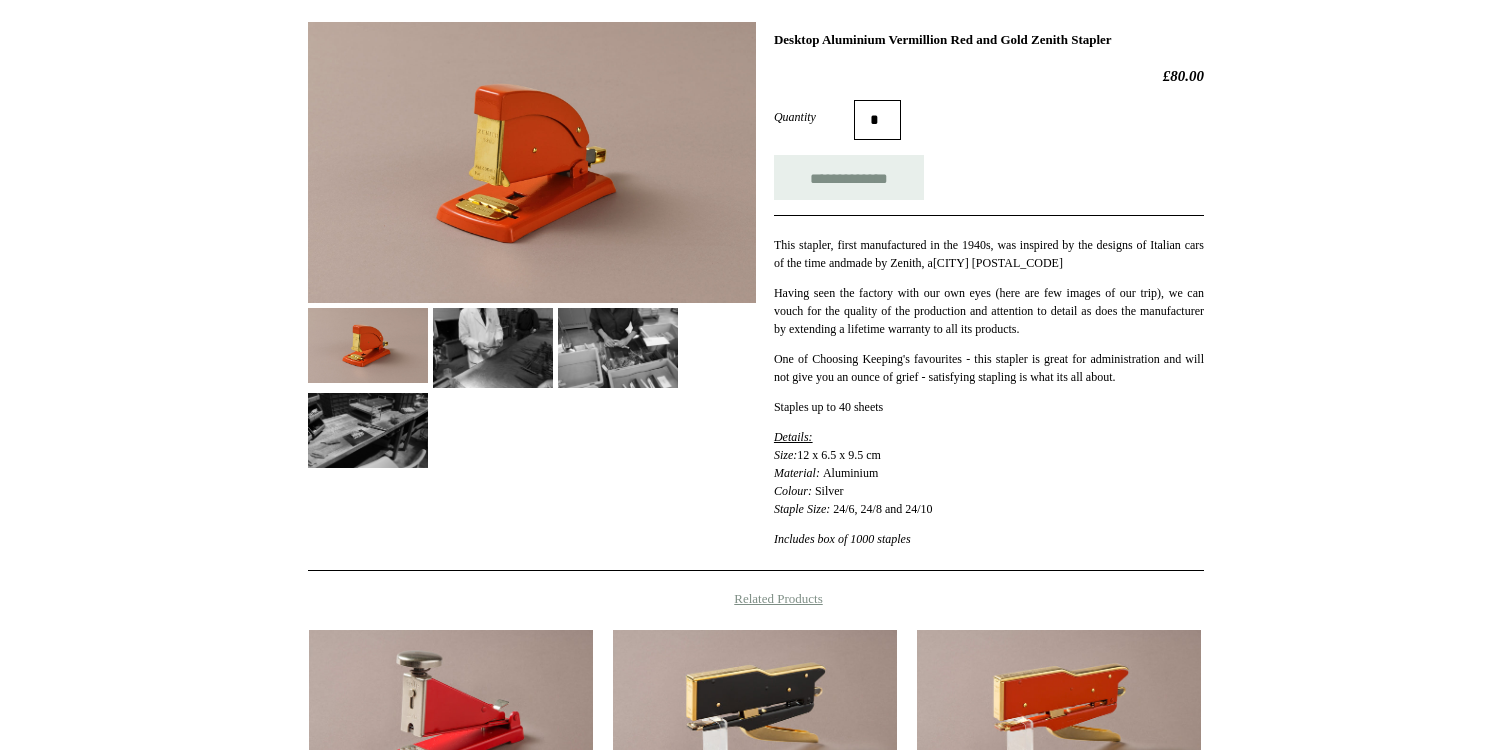 scroll, scrollTop: 291, scrollLeft: 0, axis: vertical 